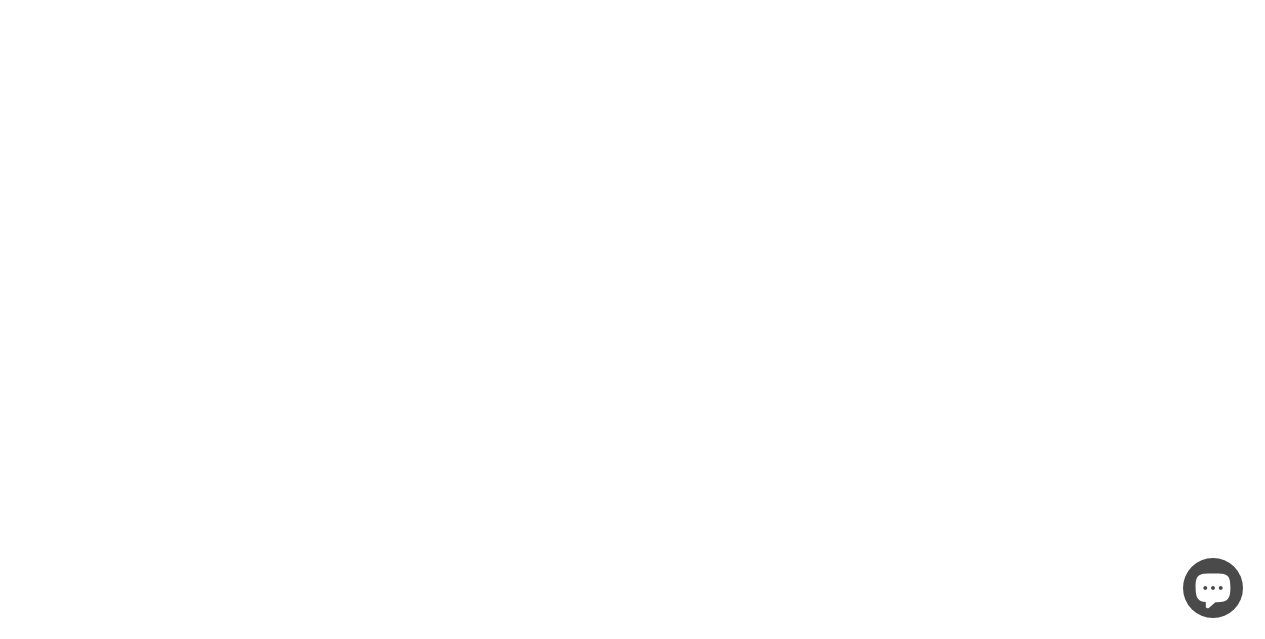 scroll, scrollTop: 0, scrollLeft: 0, axis: both 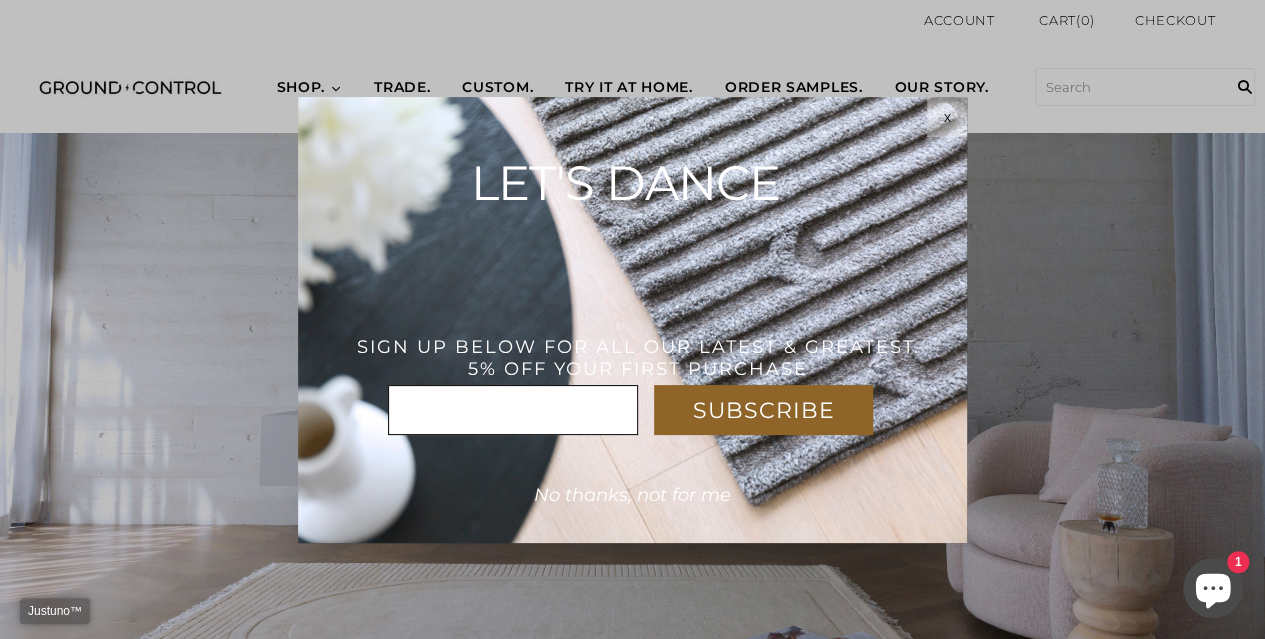 click on "x" at bounding box center (947, 117) 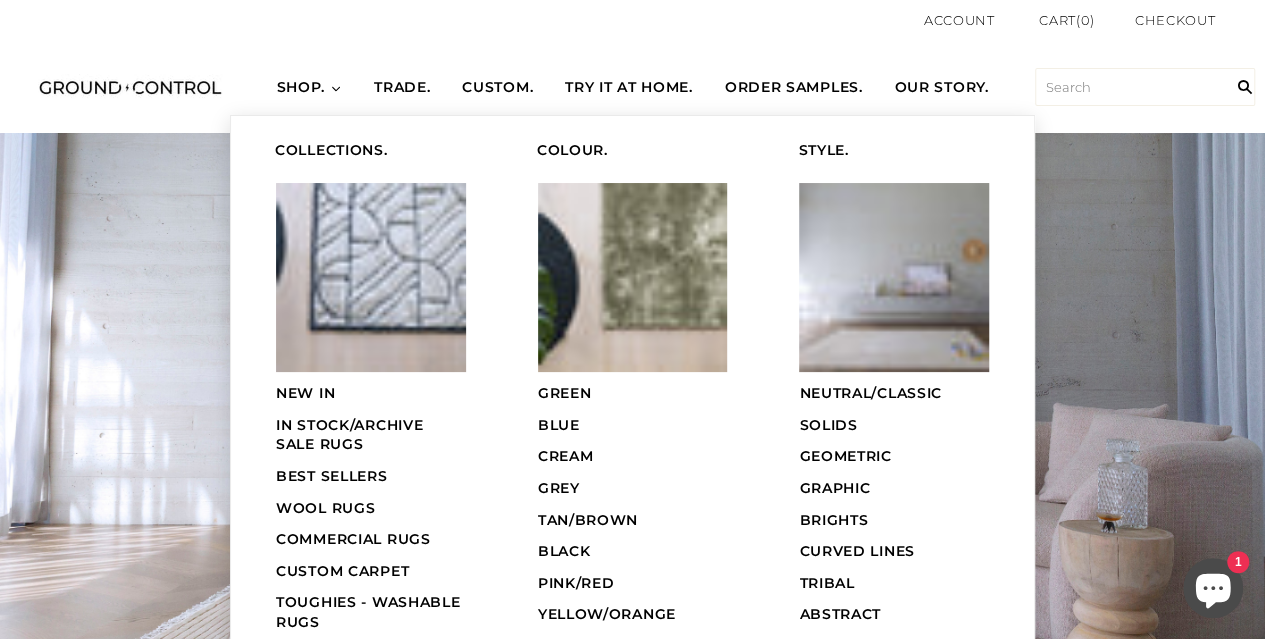 click 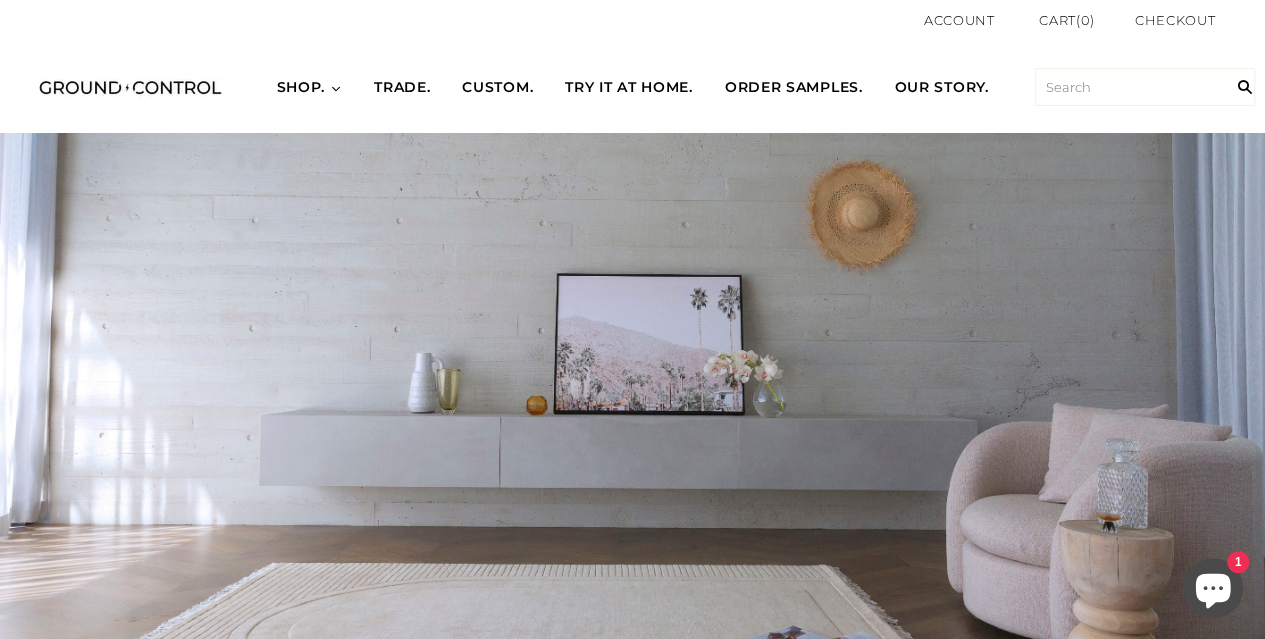 click on "SHOP." at bounding box center (301, 88) 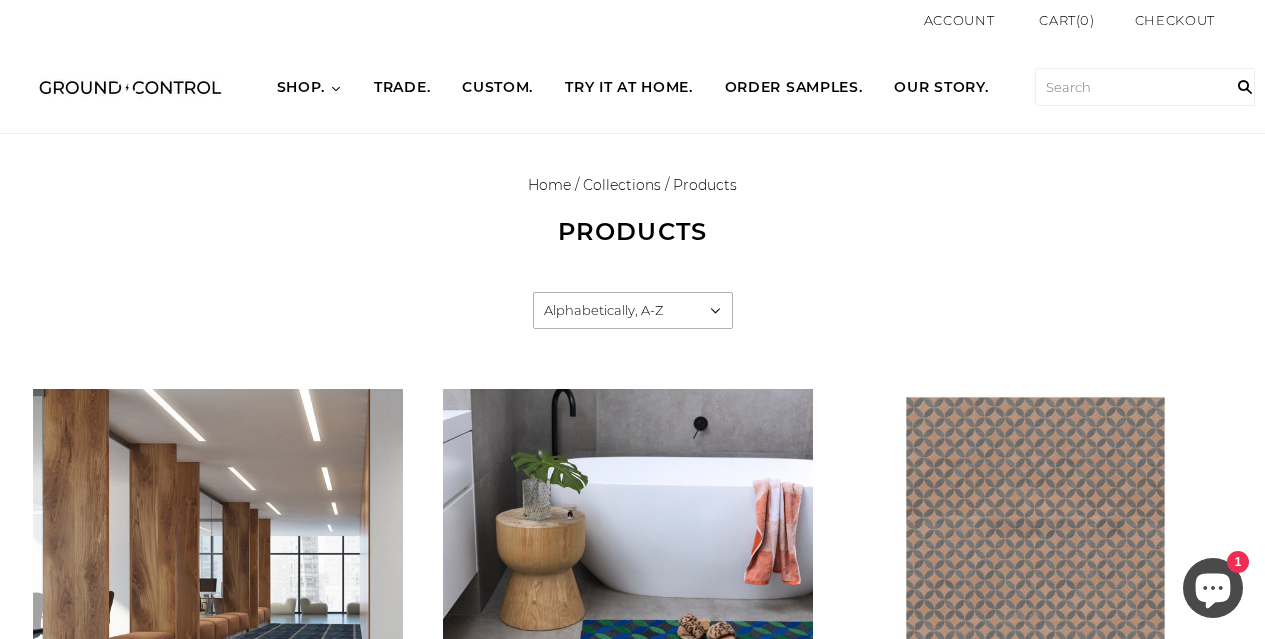 scroll, scrollTop: 0, scrollLeft: 0, axis: both 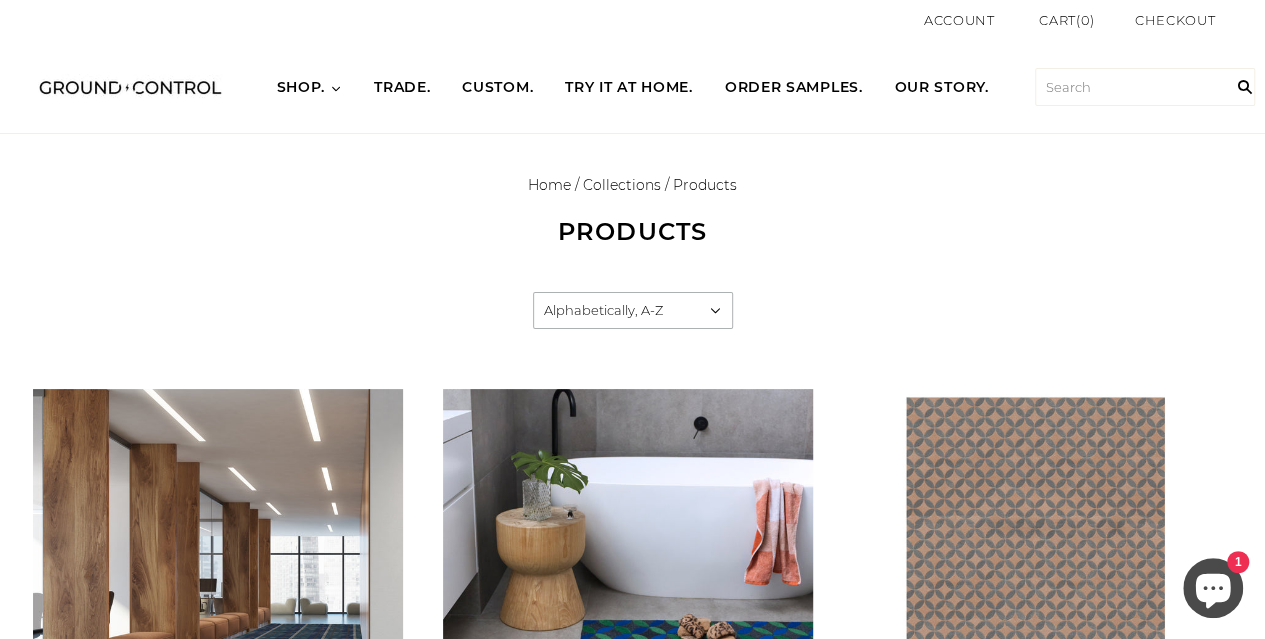 click on "Featured
Best selling
Alphabetically, A-Z
Alphabetically, Z-A
Price, low to high
Price, high to low
Date, old to new
Date, new to old" at bounding box center (633, 310) 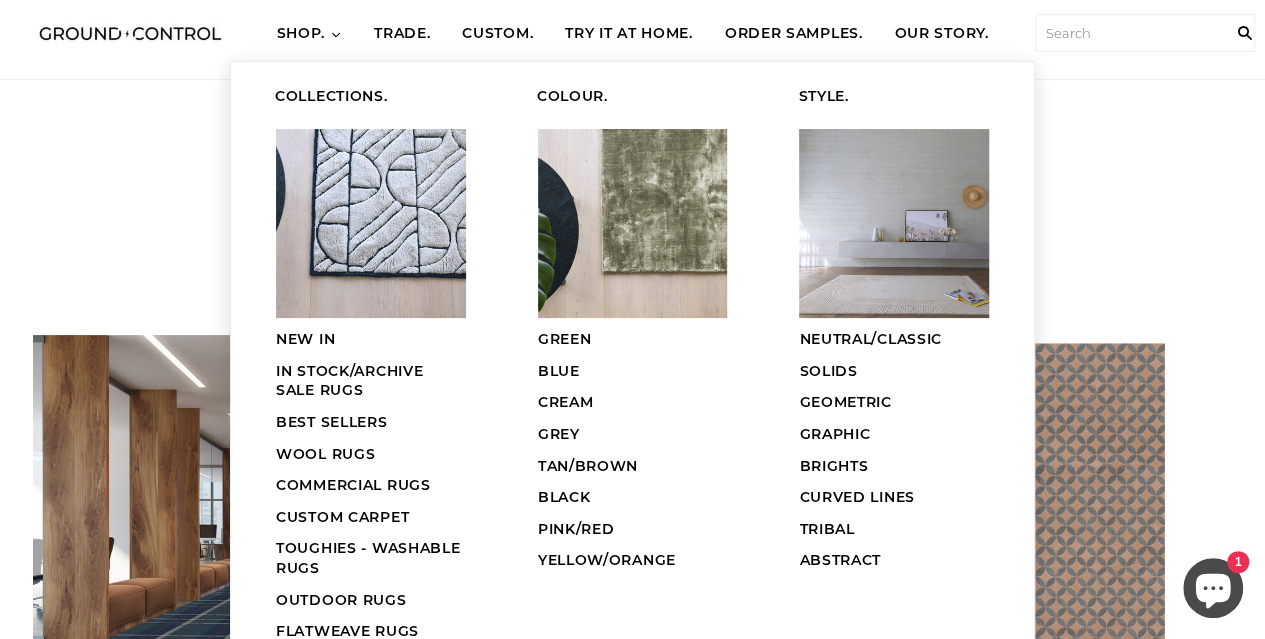 scroll, scrollTop: 100, scrollLeft: 0, axis: vertical 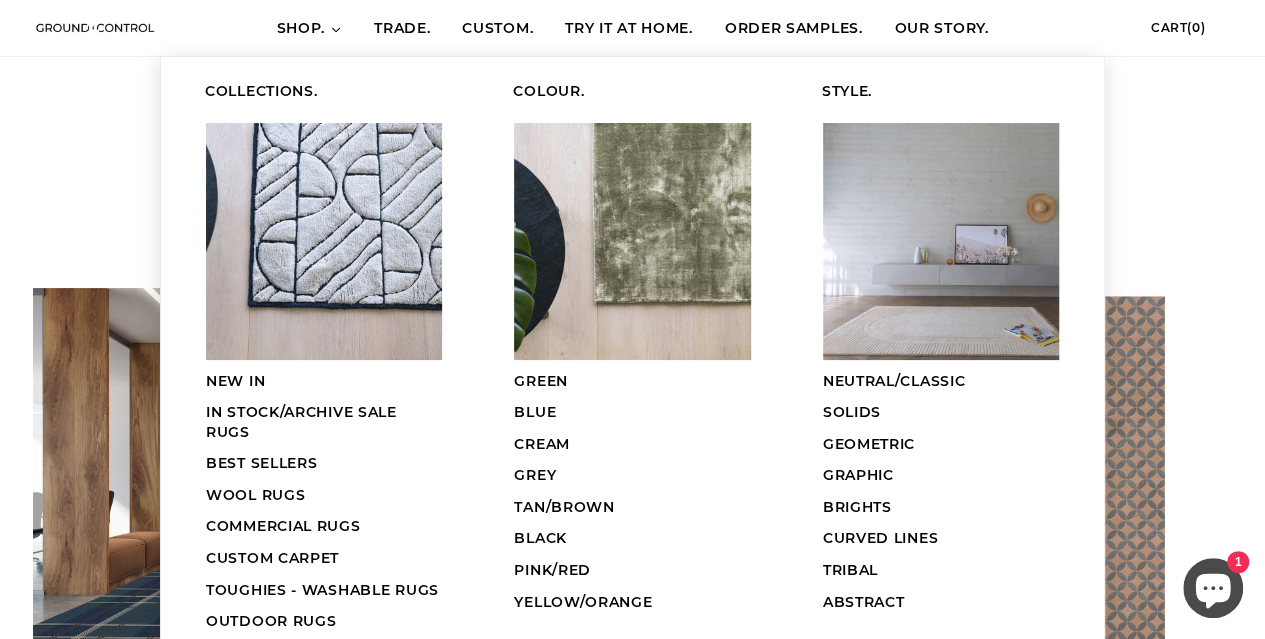 click on "GREEN" at bounding box center (541, 381) 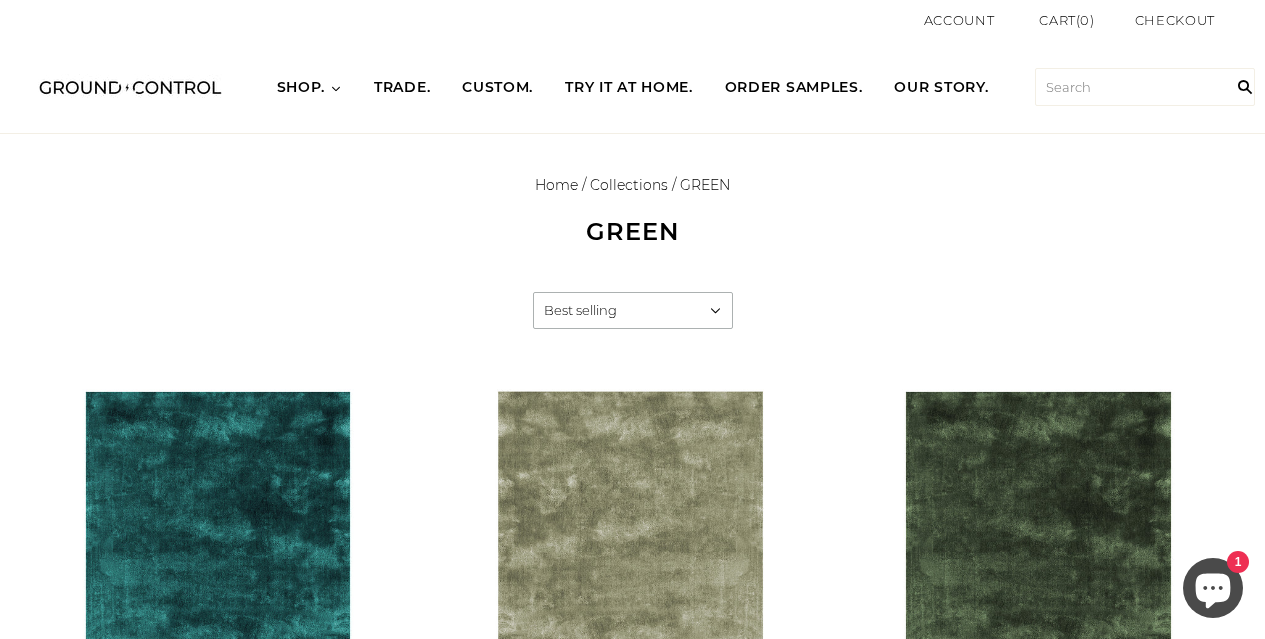 scroll, scrollTop: 0, scrollLeft: 0, axis: both 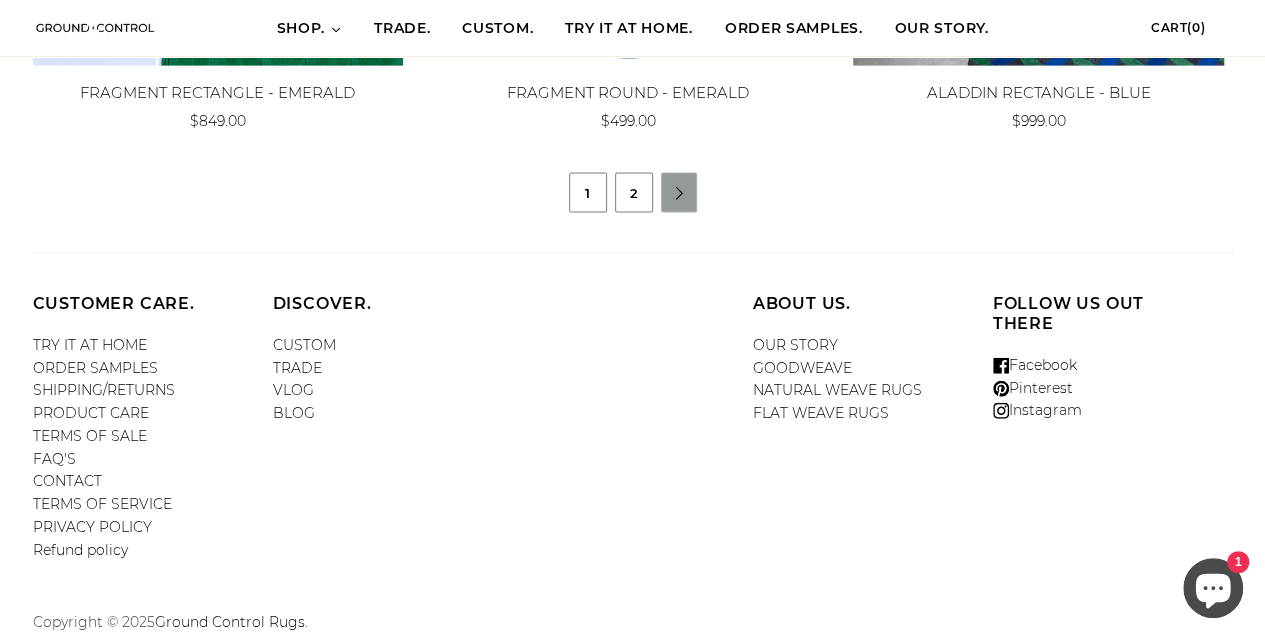 click on "2" at bounding box center (634, 193) 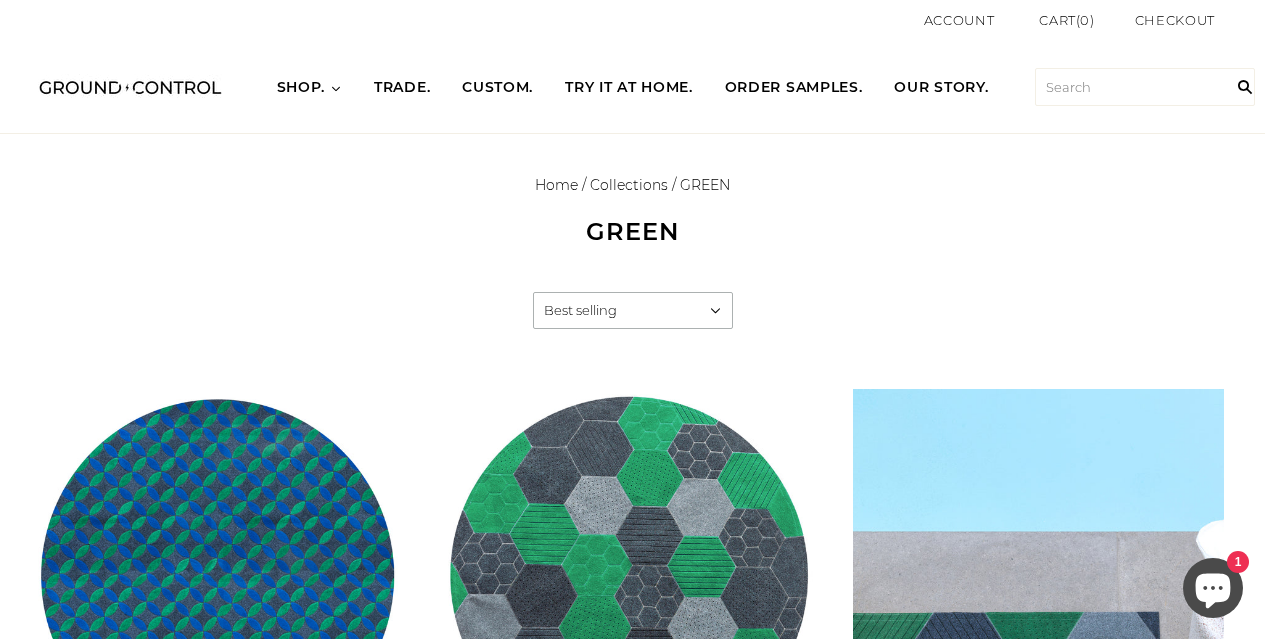 scroll, scrollTop: 0, scrollLeft: 0, axis: both 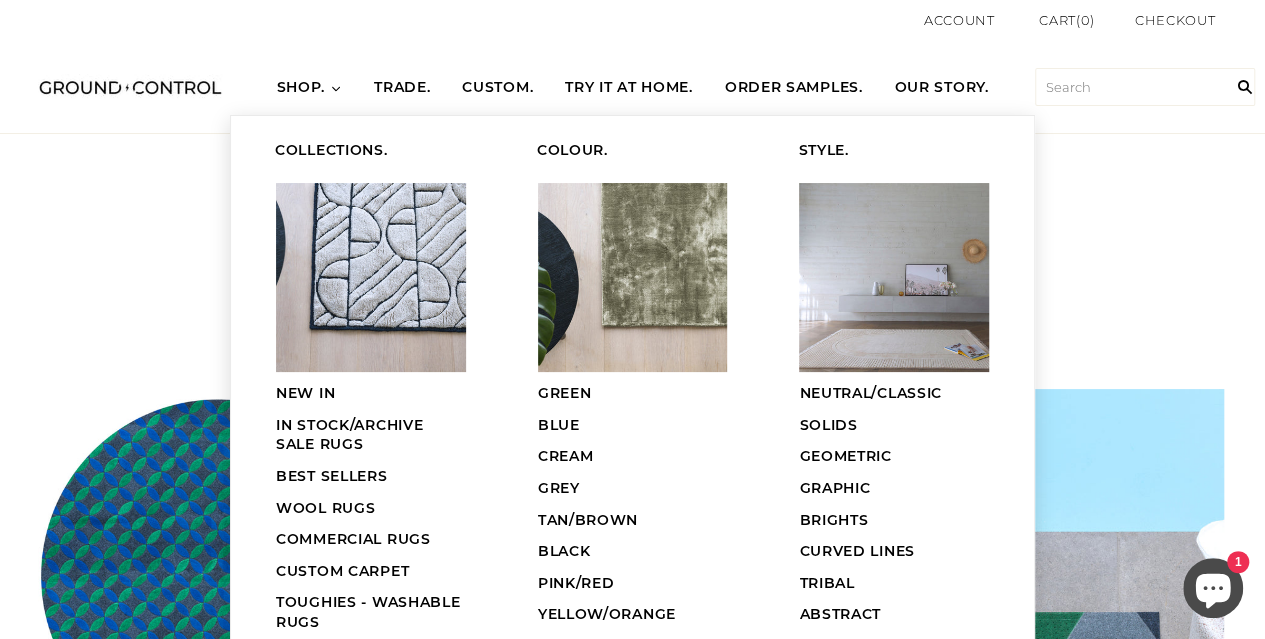 click on "SHOP." at bounding box center [301, 88] 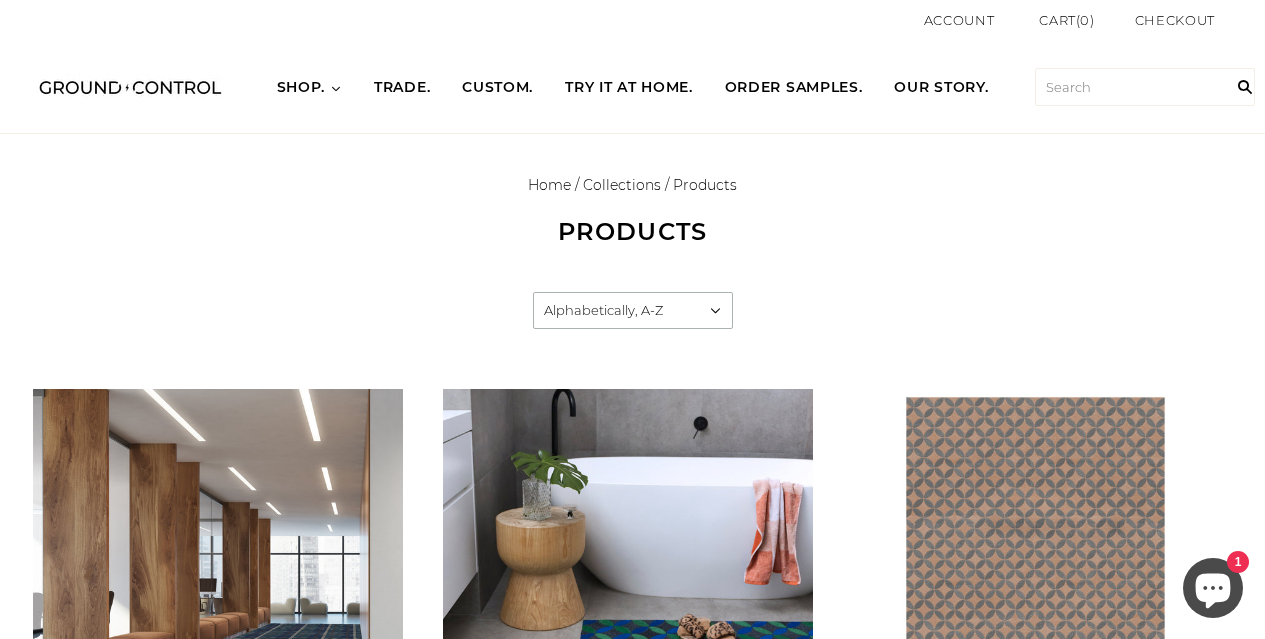 scroll, scrollTop: 0, scrollLeft: 0, axis: both 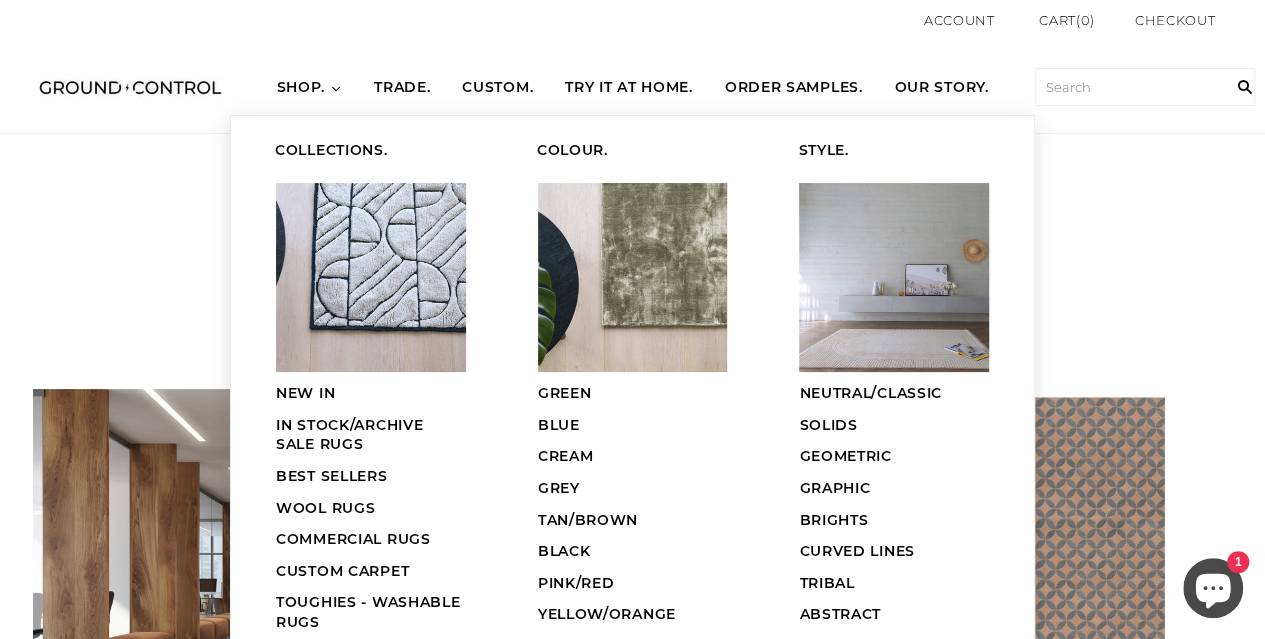 click on "GREY" at bounding box center (559, 488) 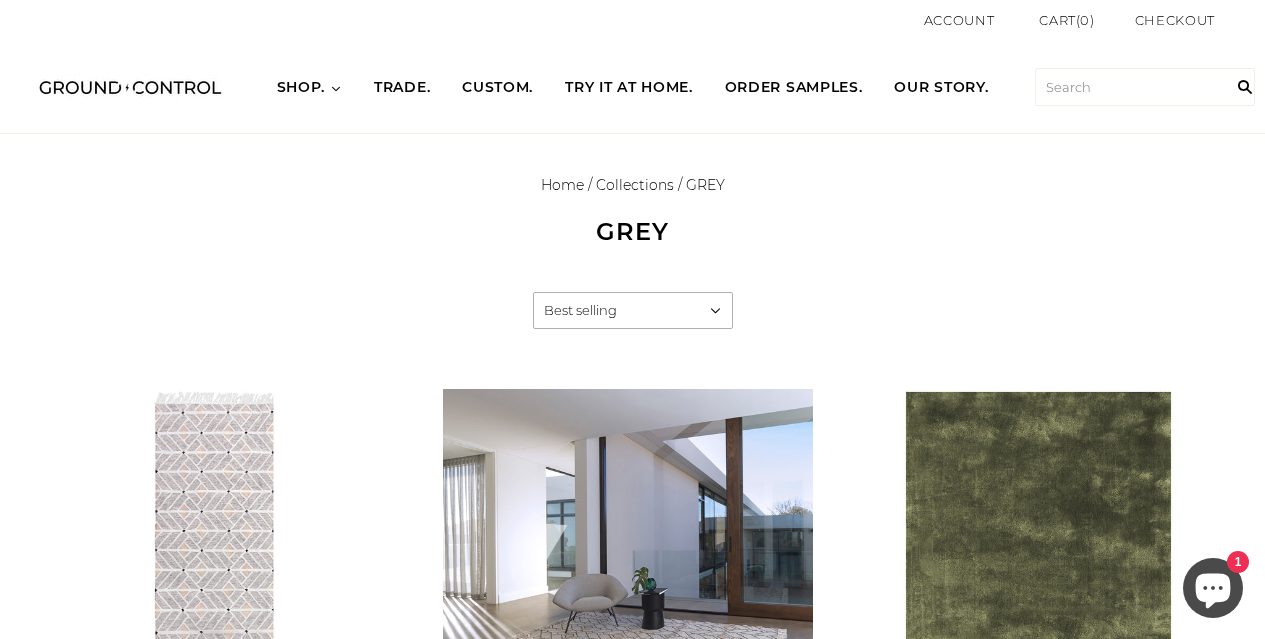 scroll, scrollTop: 0, scrollLeft: 0, axis: both 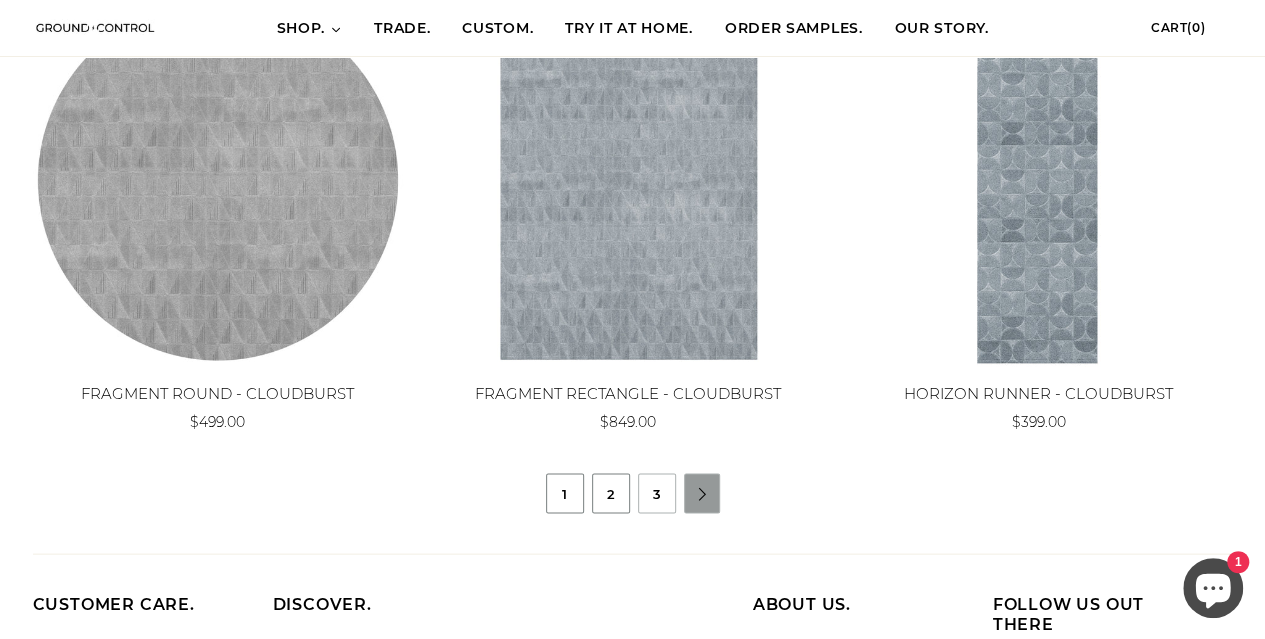 click on "2" at bounding box center [611, 493] 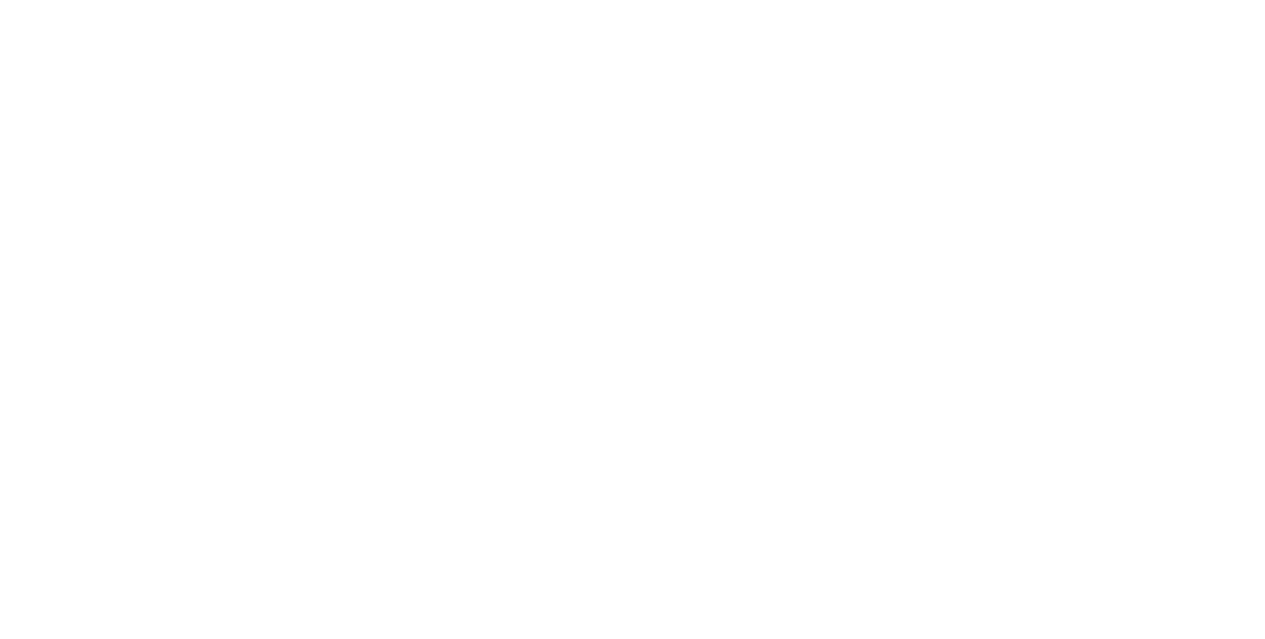 scroll, scrollTop: 0, scrollLeft: 0, axis: both 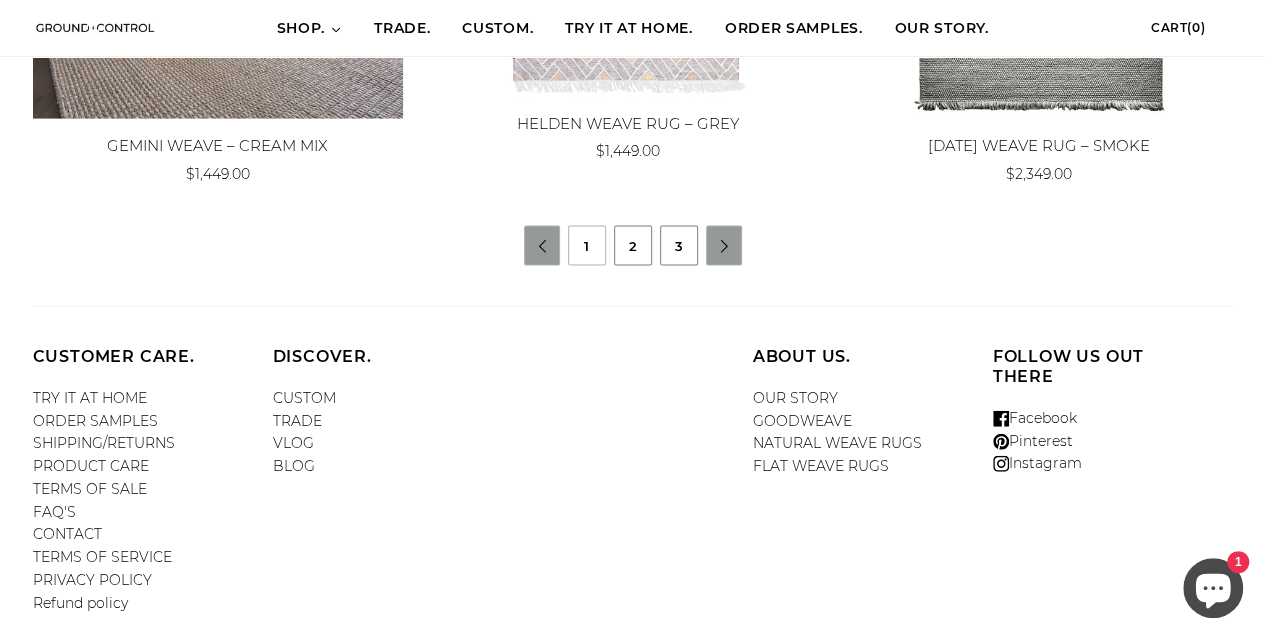 click on "3" at bounding box center [679, 246] 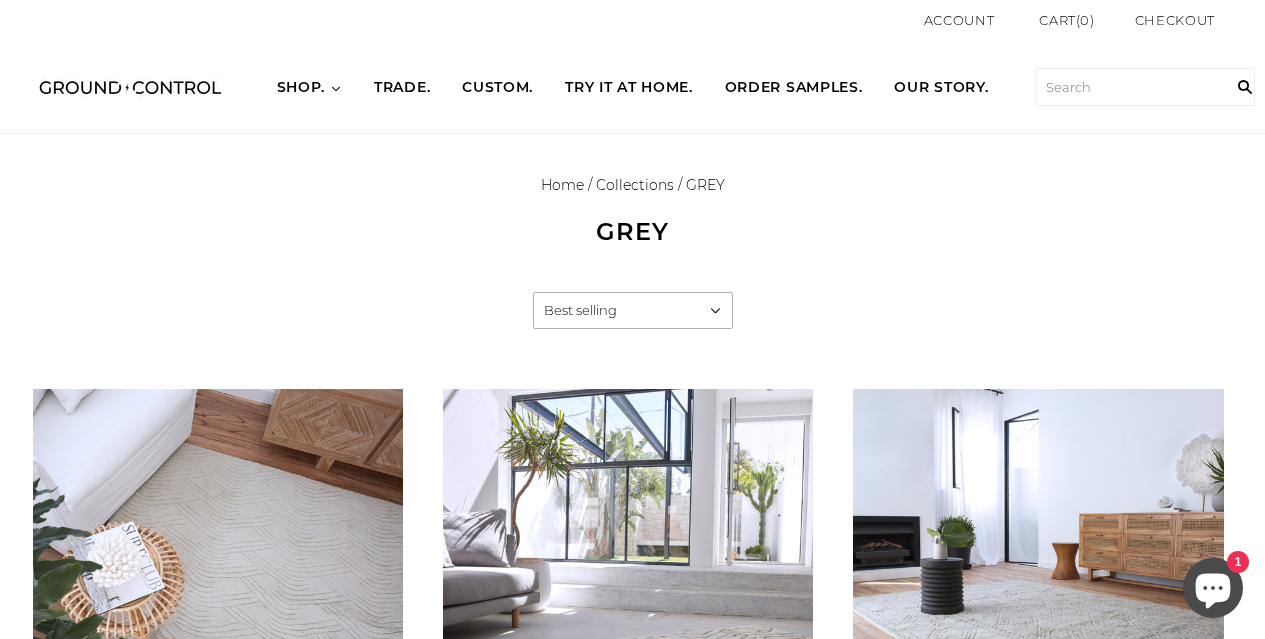 scroll, scrollTop: 0, scrollLeft: 0, axis: both 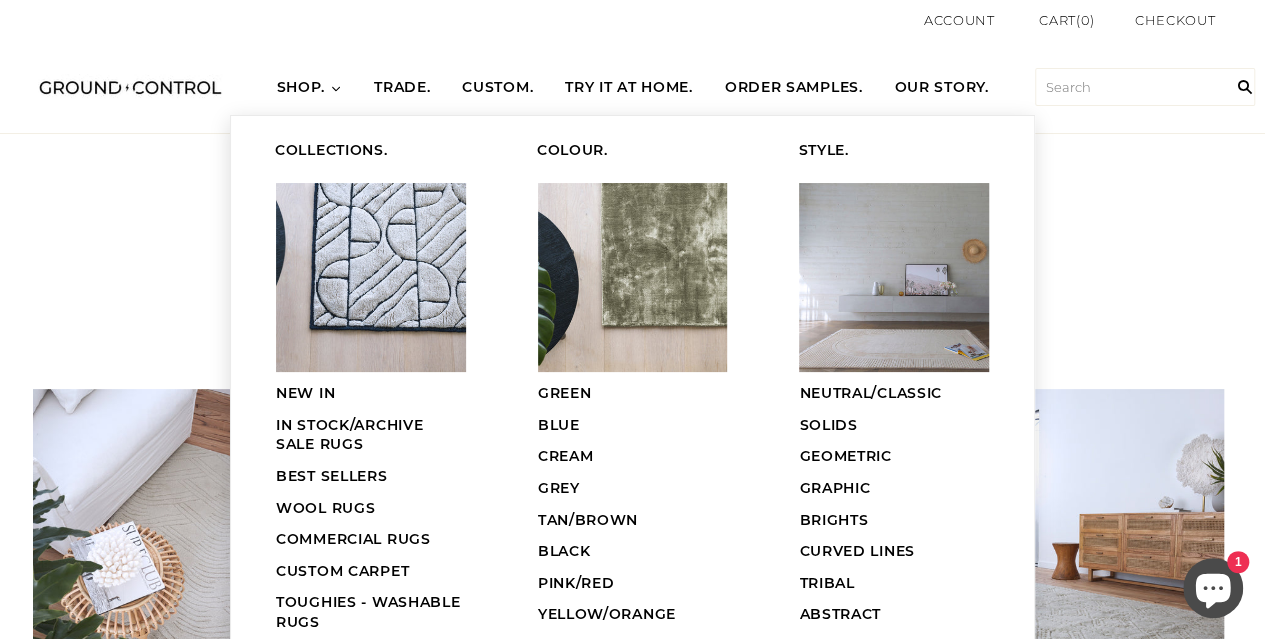 click on "BLACK" at bounding box center (564, 551) 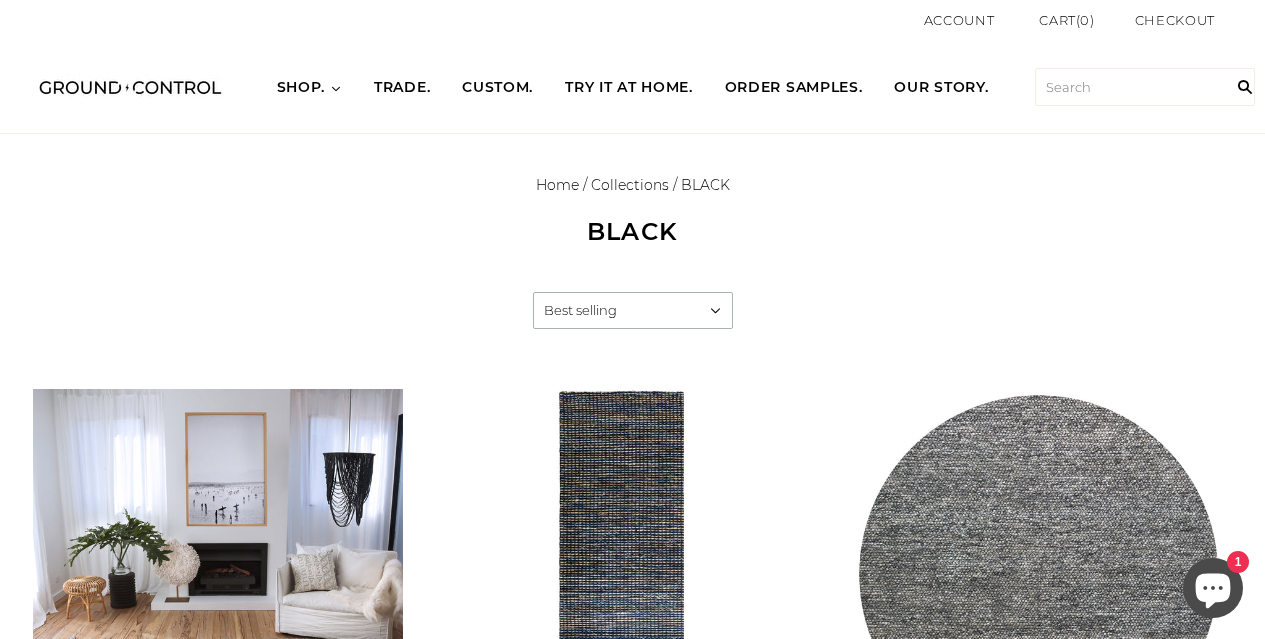 scroll, scrollTop: 0, scrollLeft: 0, axis: both 